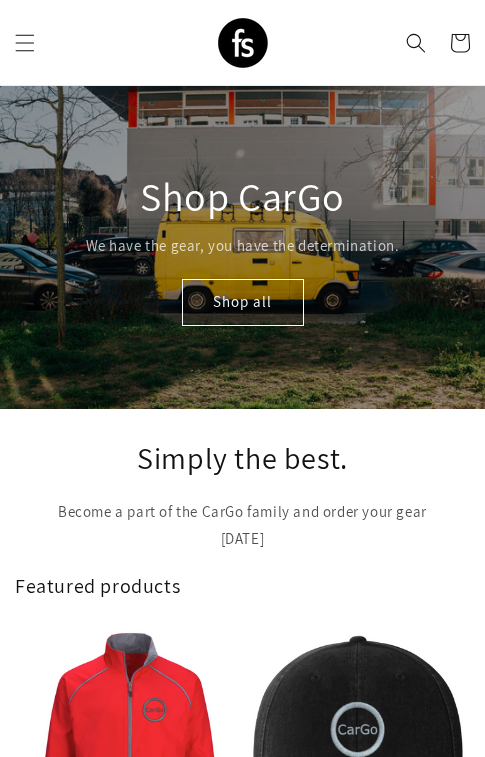 scroll, scrollTop: 0, scrollLeft: 0, axis: both 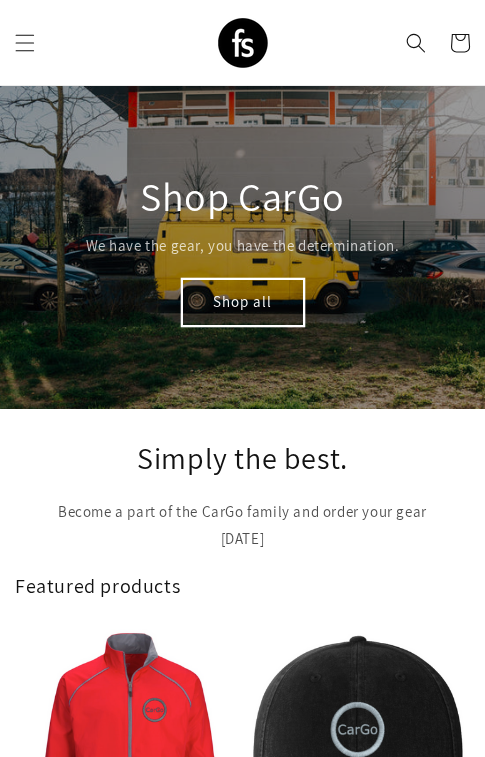 click on "Shop all" at bounding box center [243, 302] 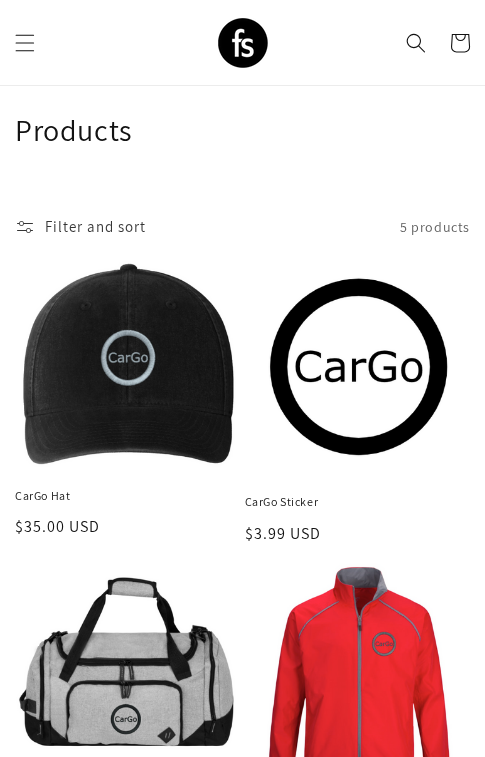 scroll, scrollTop: 29, scrollLeft: 0, axis: vertical 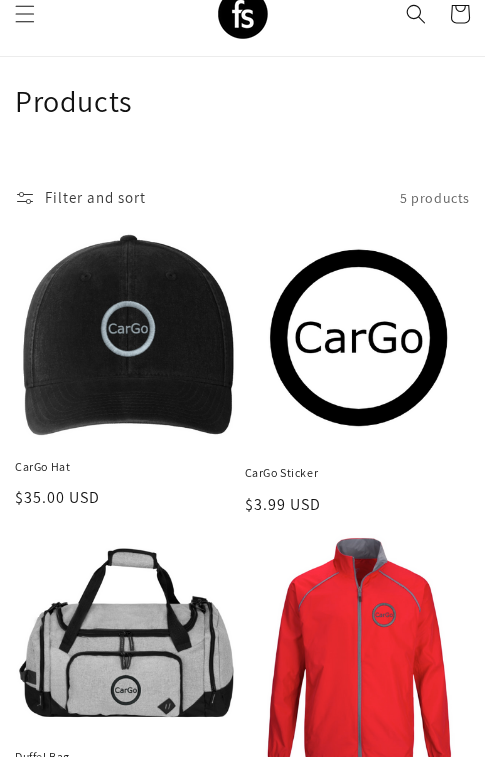 click on "CarGo Sticker" at bounding box center [358, 473] 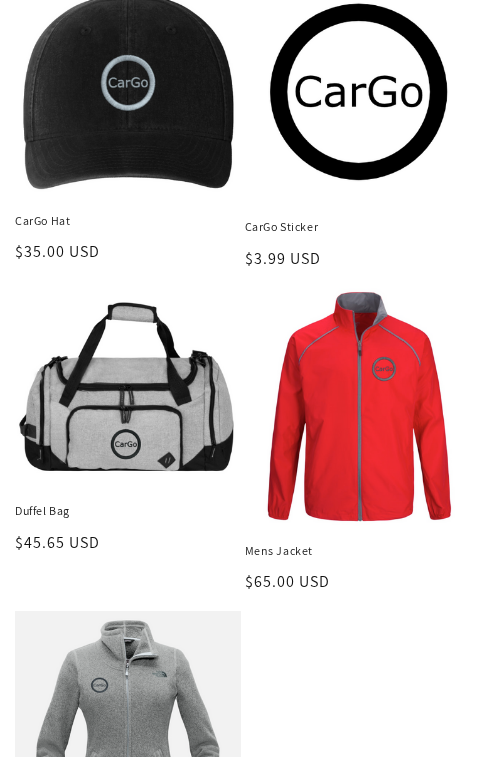 scroll, scrollTop: 344, scrollLeft: 0, axis: vertical 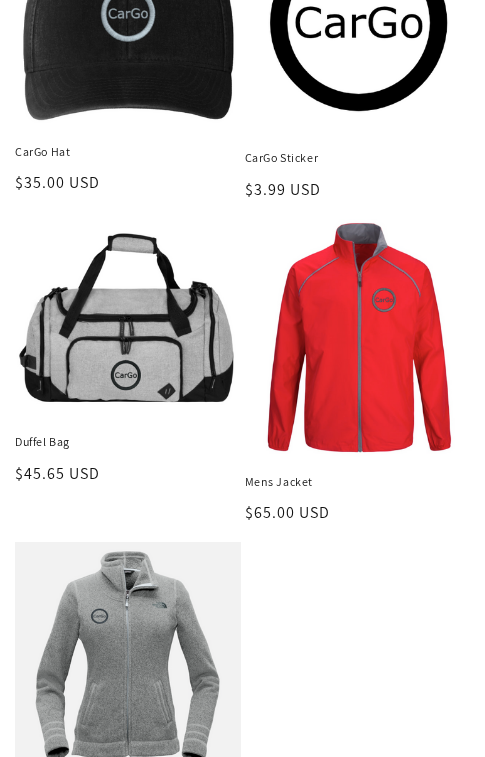 click on "Duffel Bag" at bounding box center [128, 442] 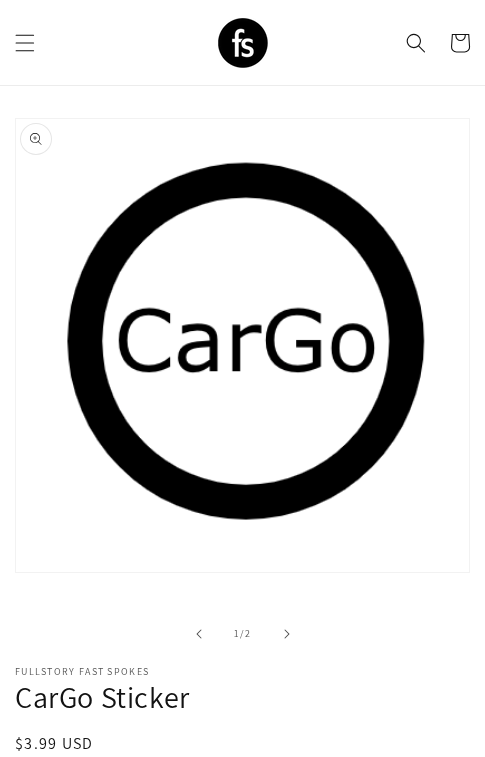 scroll, scrollTop: 163, scrollLeft: 0, axis: vertical 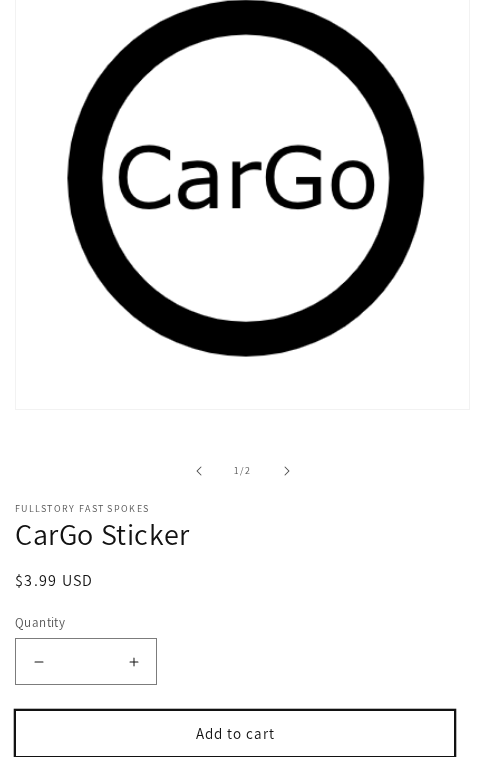 click on "Add to cart" at bounding box center [235, 733] 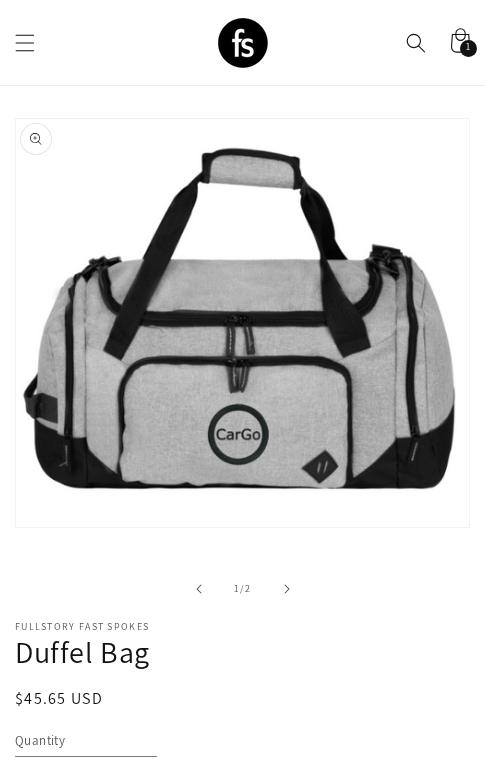 scroll, scrollTop: 0, scrollLeft: 0, axis: both 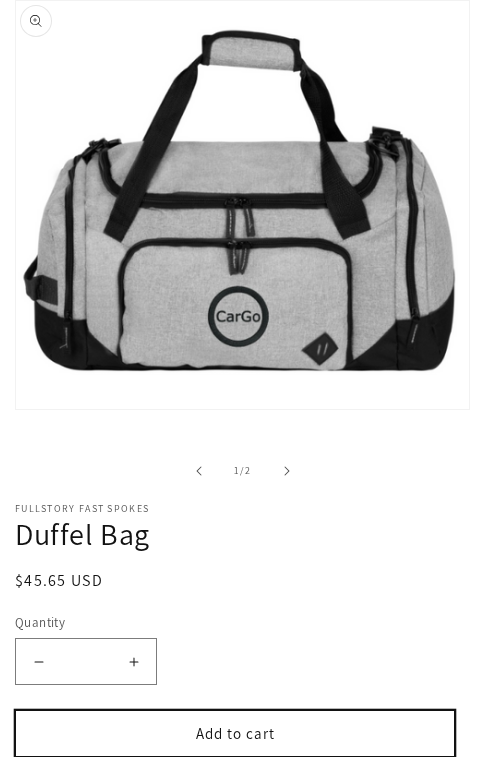 click on "Add to cart" at bounding box center [235, 733] 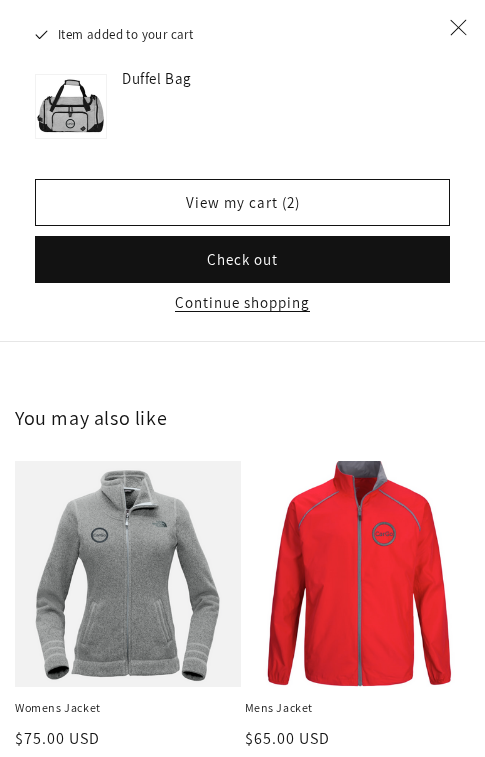 scroll, scrollTop: 2518, scrollLeft: 0, axis: vertical 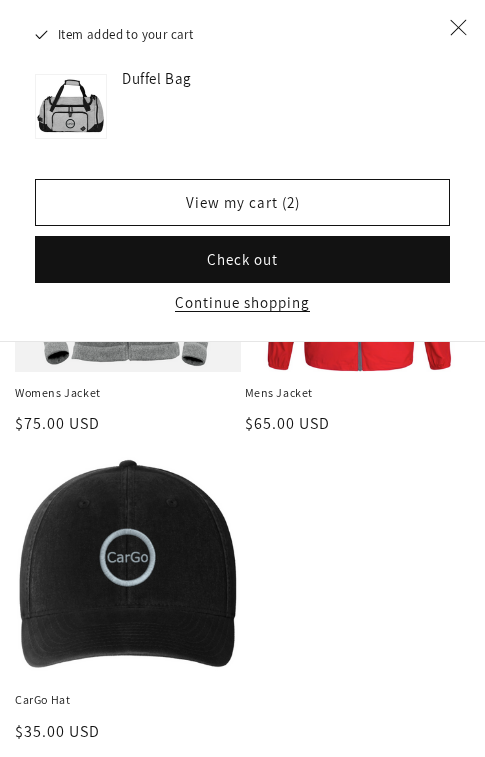 click on "CarGo Hat" at bounding box center (128, 700) 